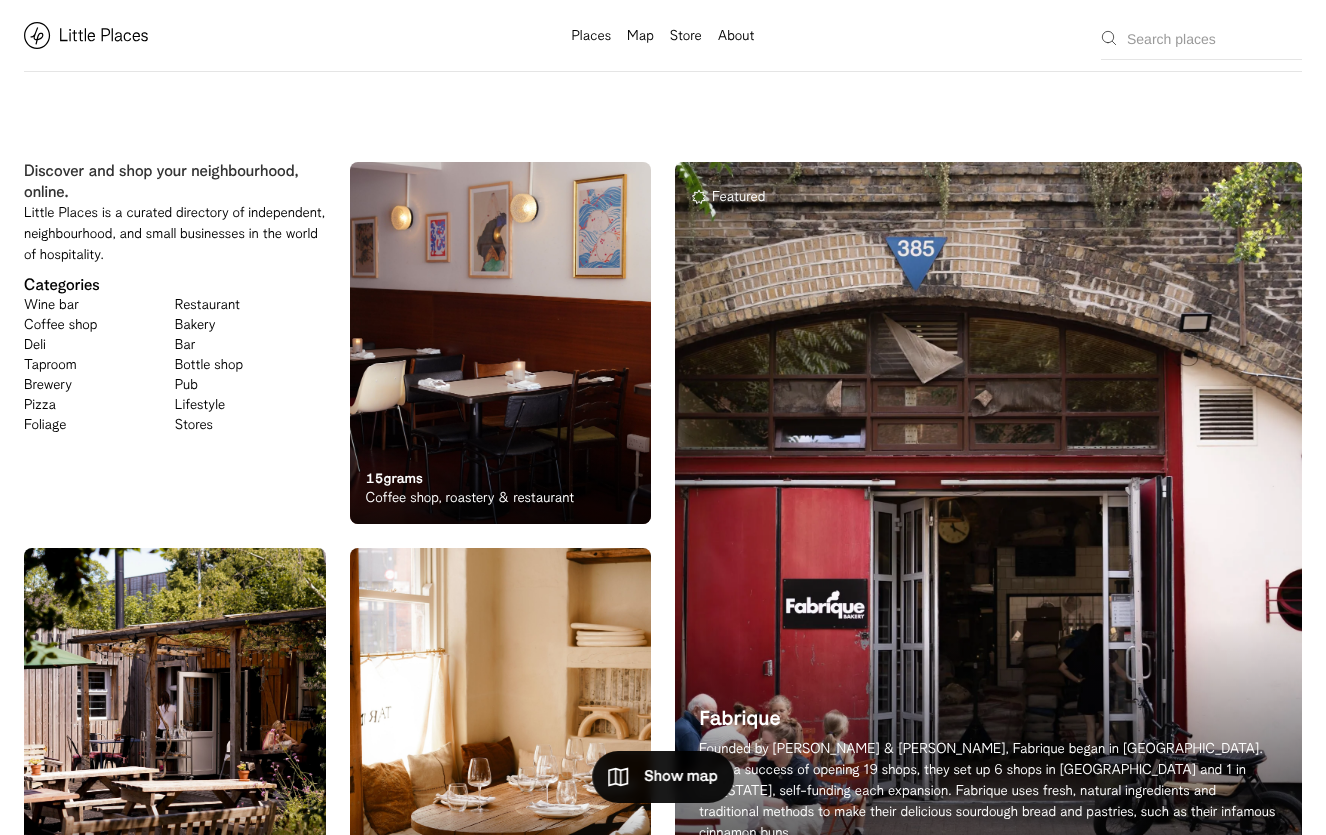 scroll, scrollTop: 0, scrollLeft: 0, axis: both 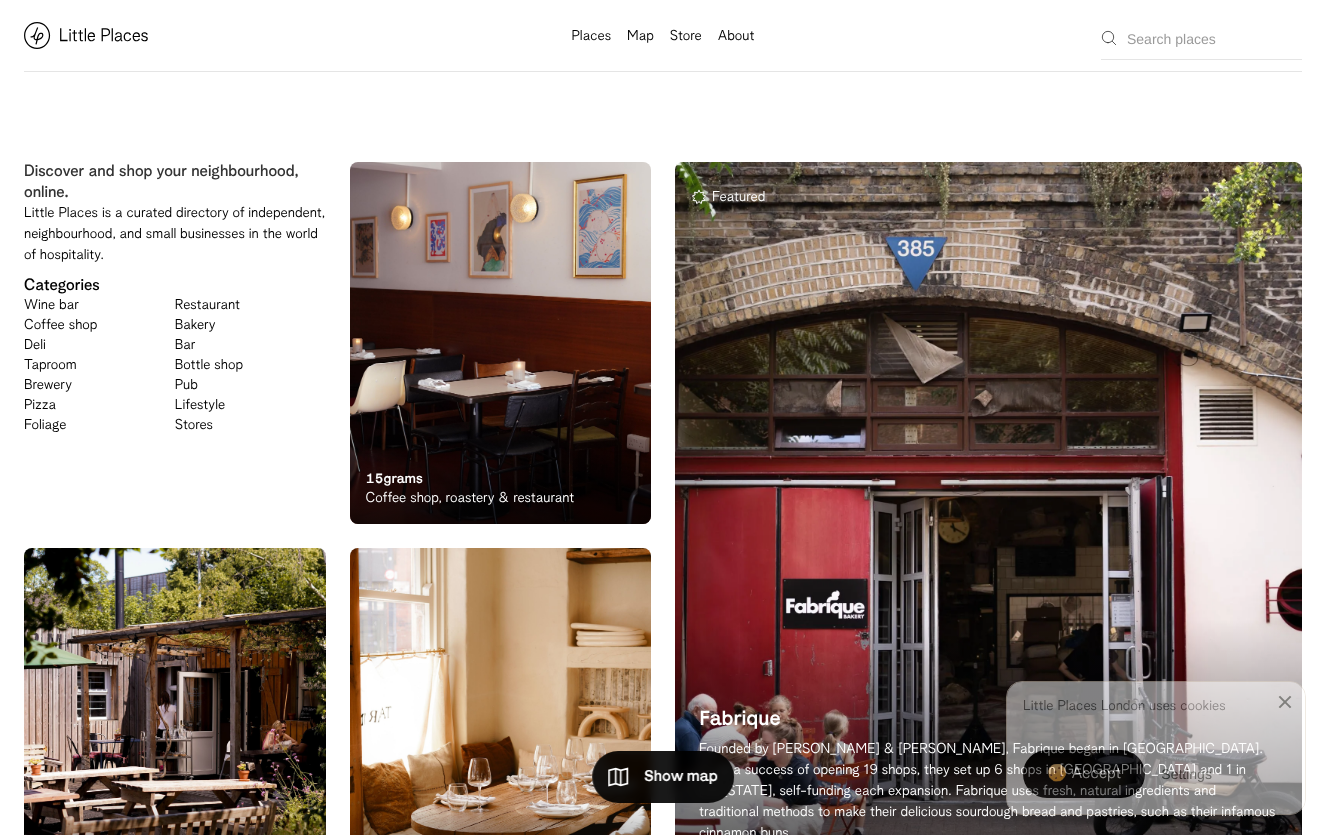 click on "Wine bar" at bounding box center [51, 306] 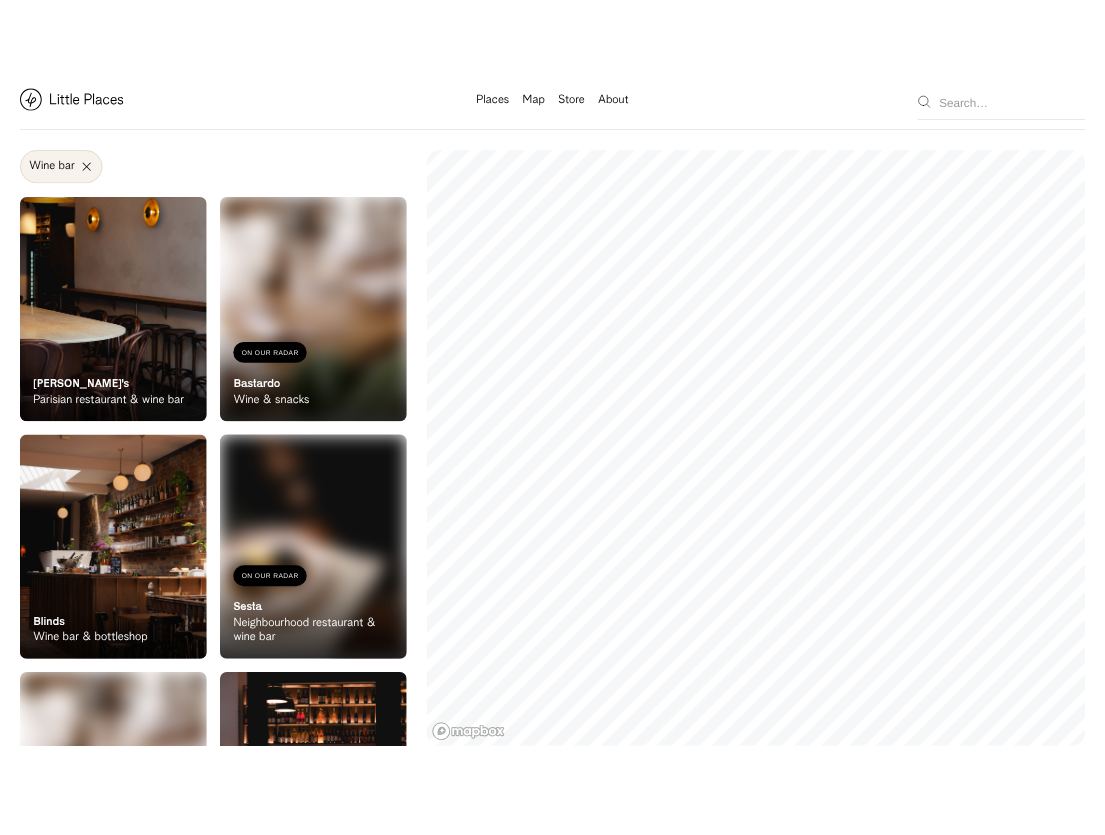 scroll, scrollTop: 0, scrollLeft: 0, axis: both 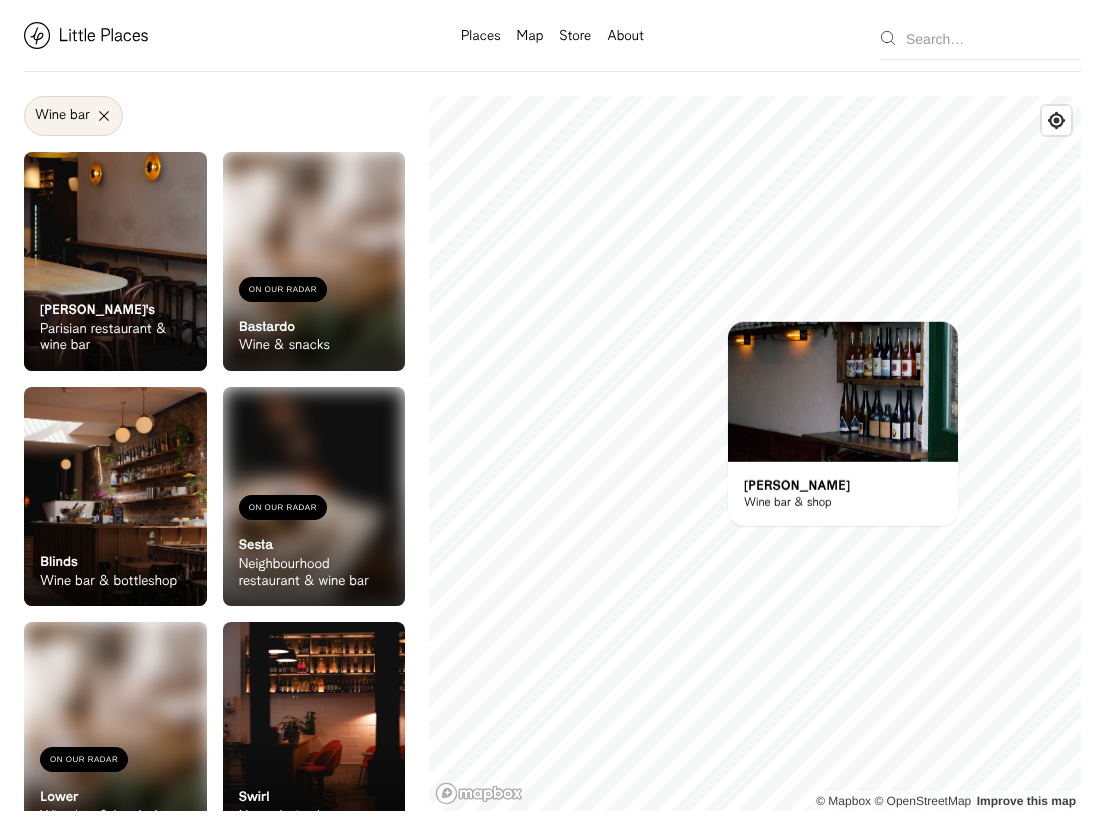 click on "On Our Radar Bruno Wine bar & shop" at bounding box center (843, 494) 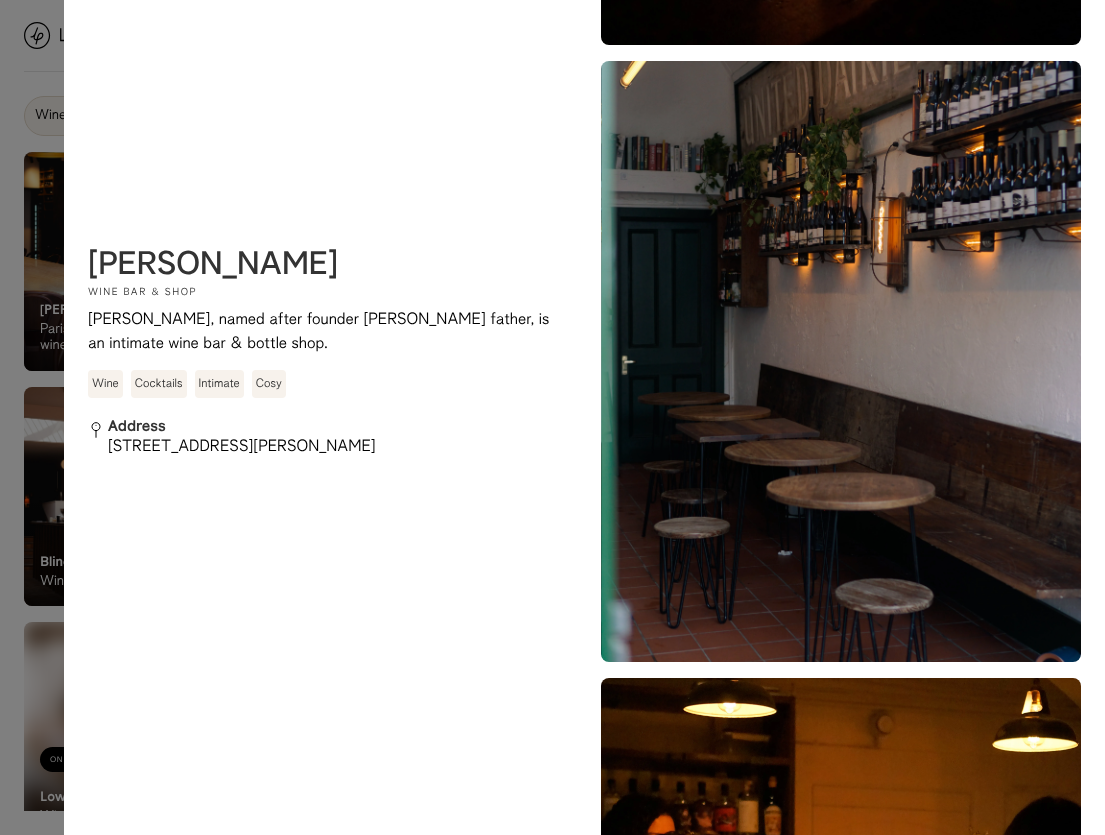 scroll, scrollTop: 2741, scrollLeft: 0, axis: vertical 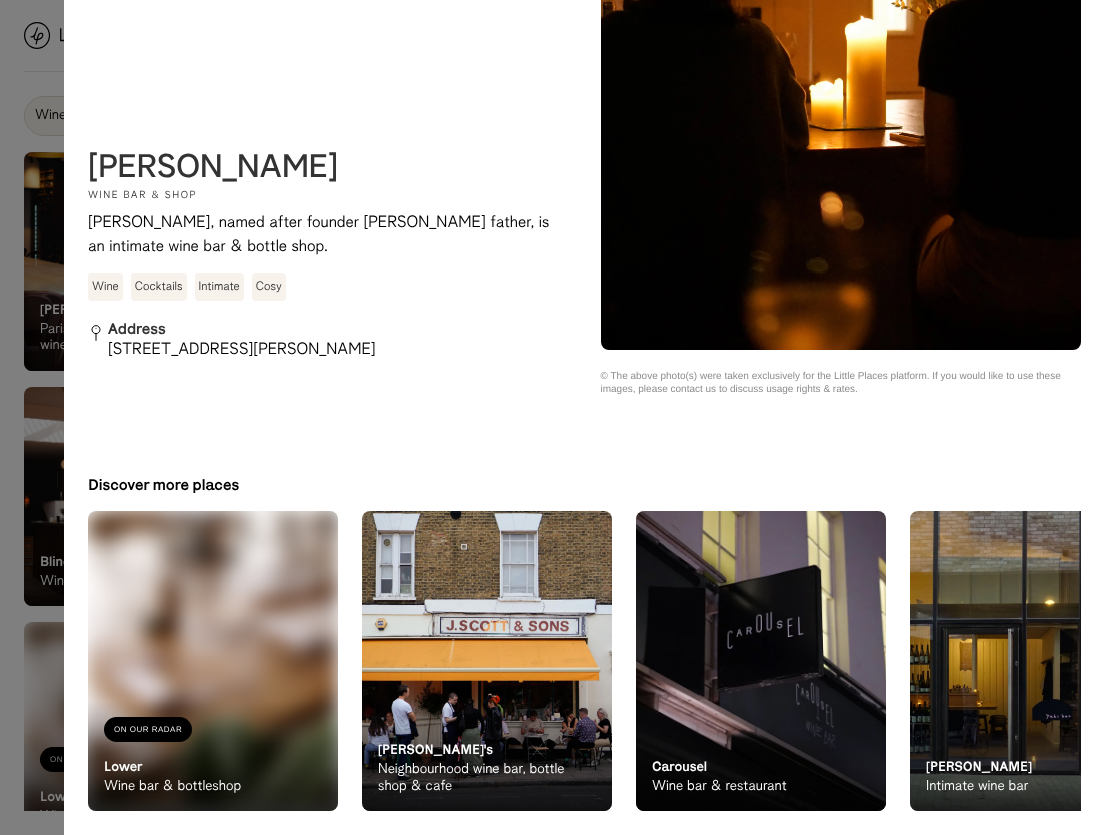 click on "[PERSON_NAME]" at bounding box center (213, 169) 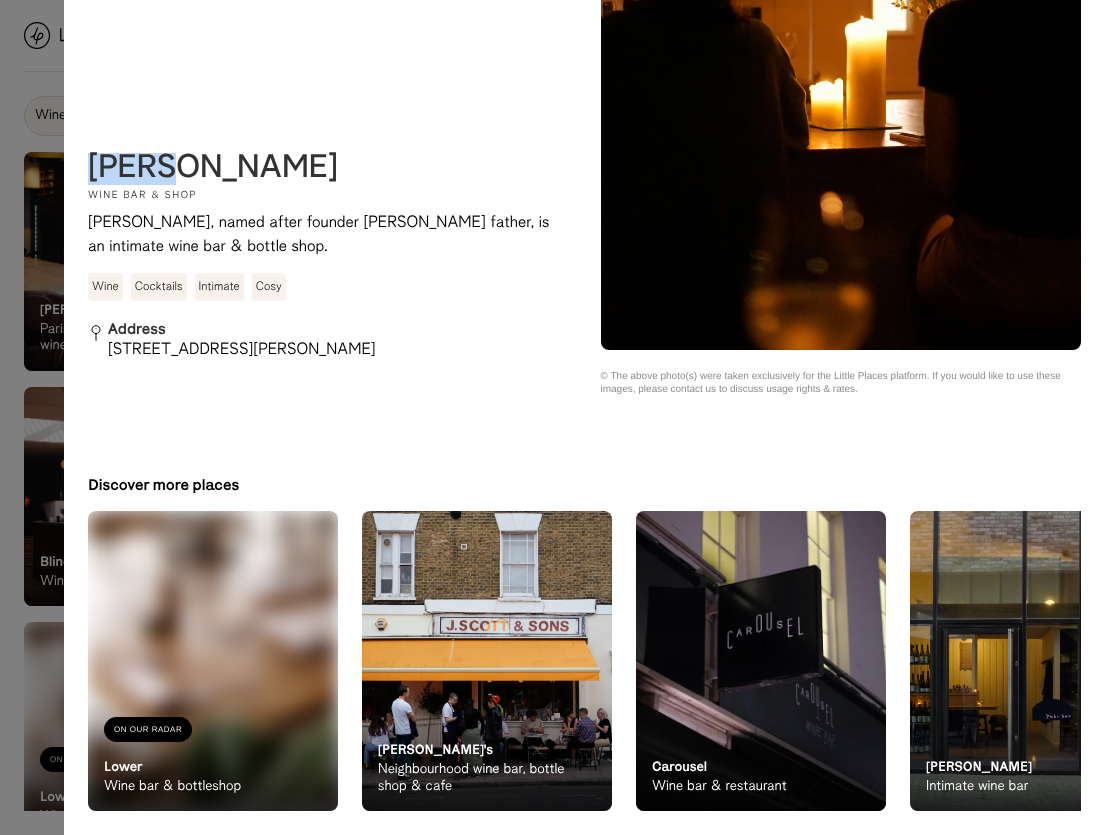 click on "[PERSON_NAME]" at bounding box center [213, 169] 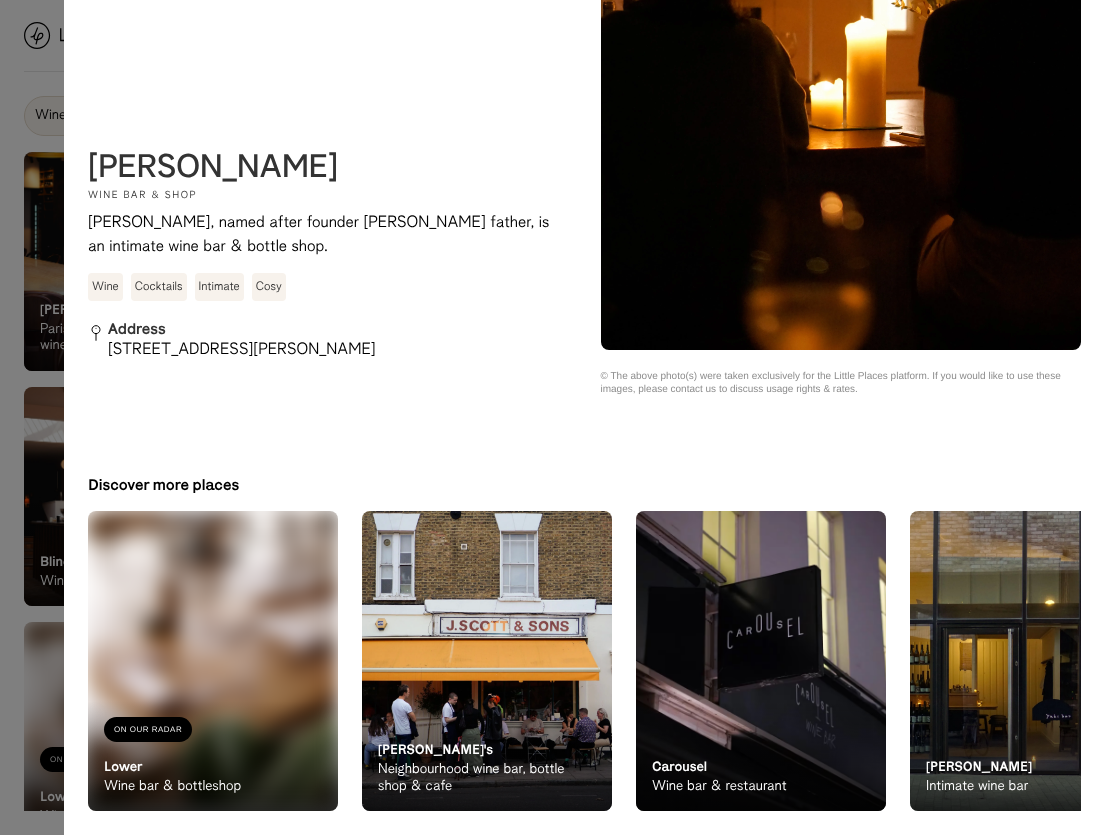 click at bounding box center [552, 417] 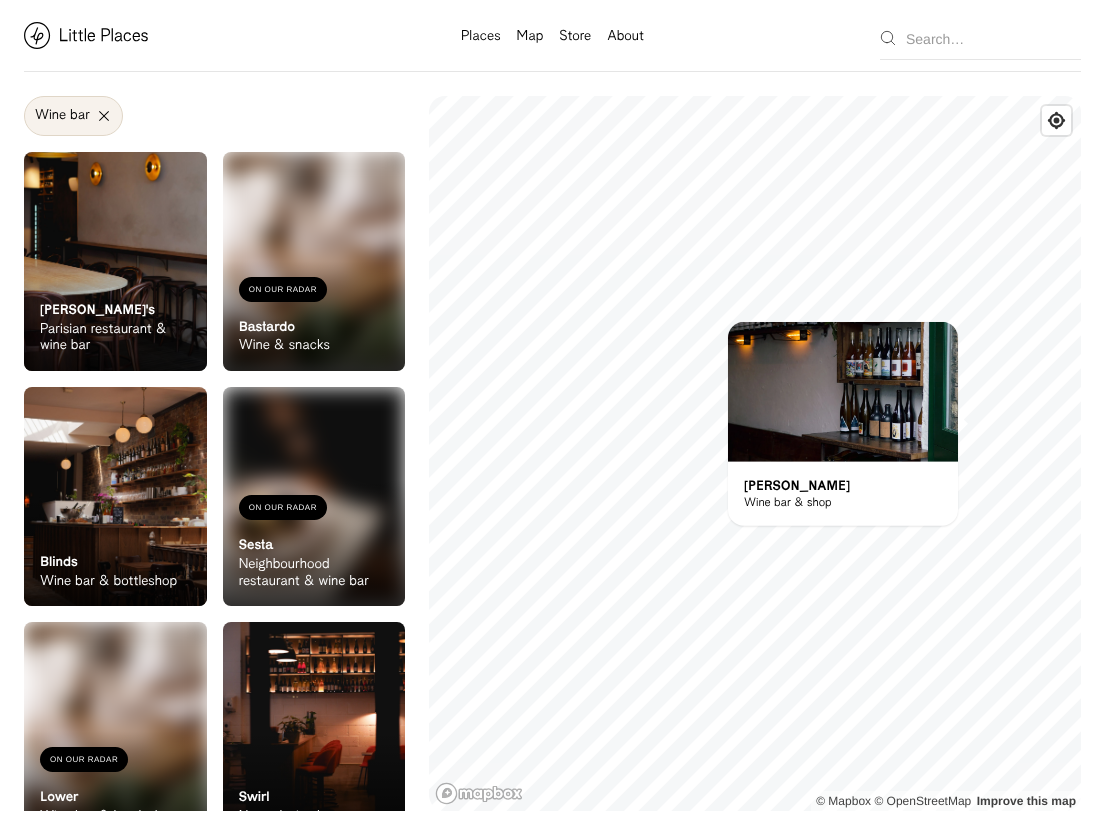 click on "On Our Radar Bastardo Wine & snacks" at bounding box center [314, 316] 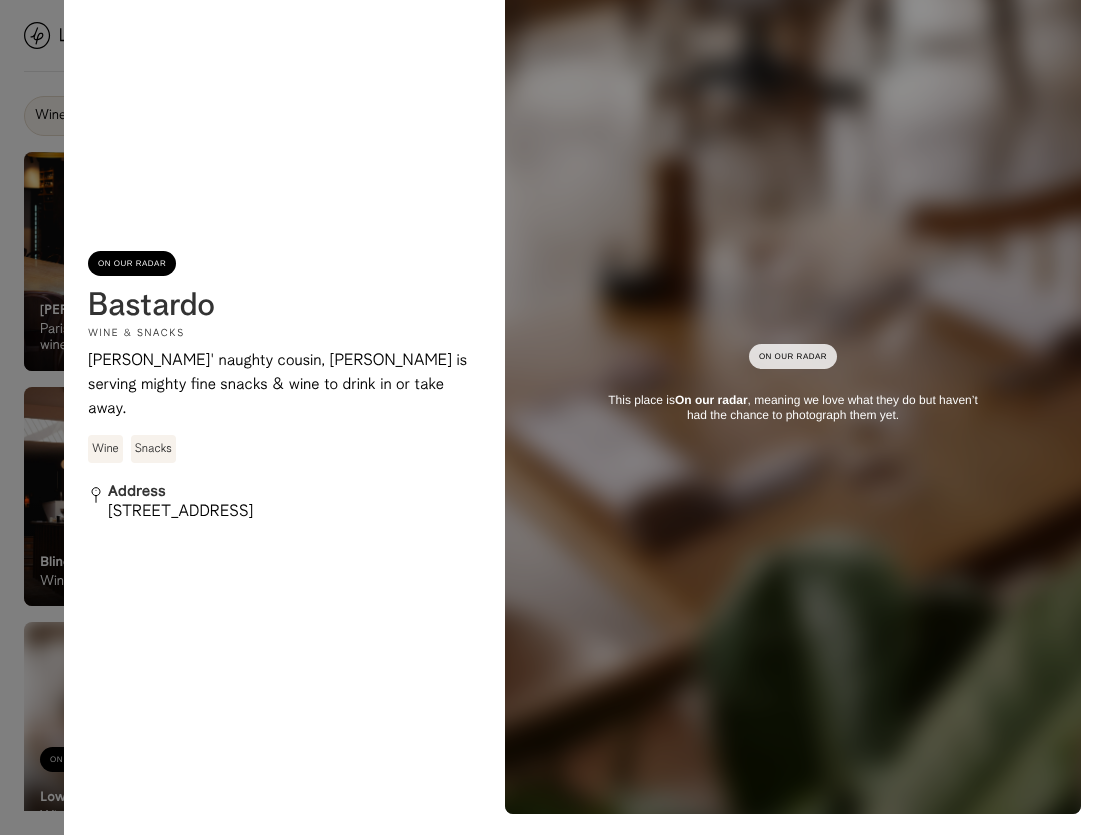 scroll, scrollTop: 152, scrollLeft: 0, axis: vertical 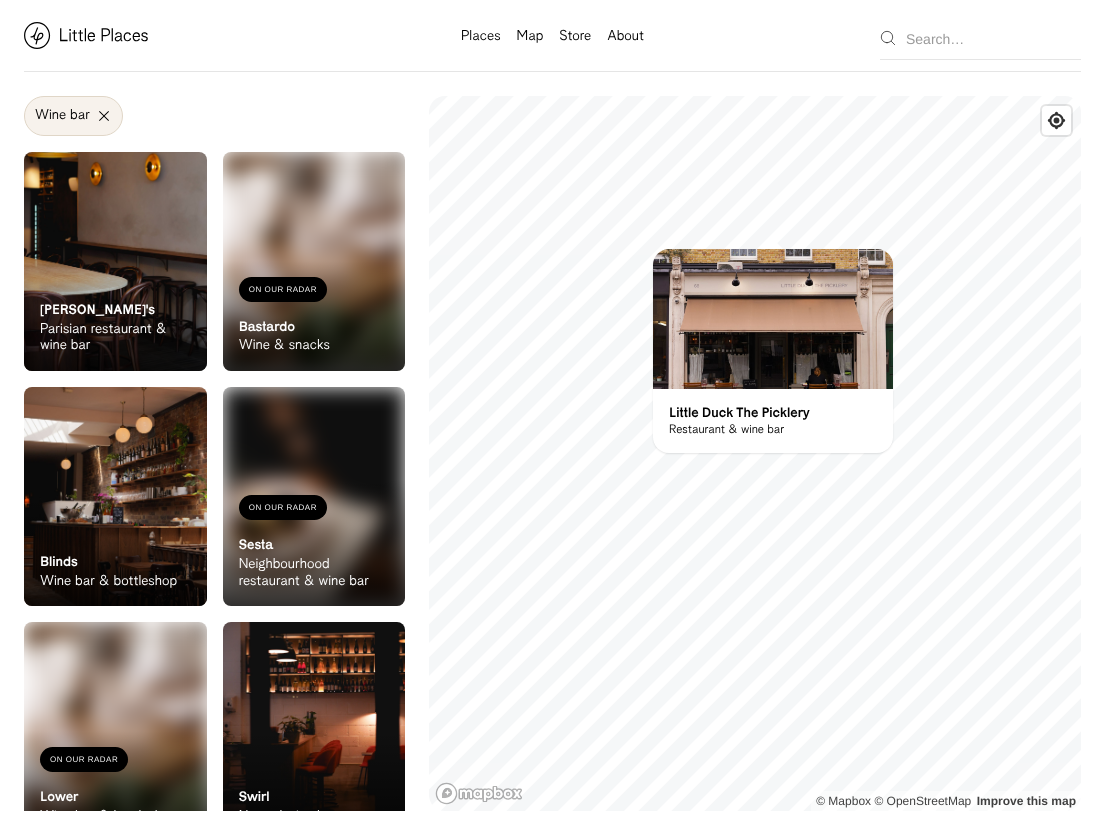click on "Little Duck The Picklery" at bounding box center (739, 412) 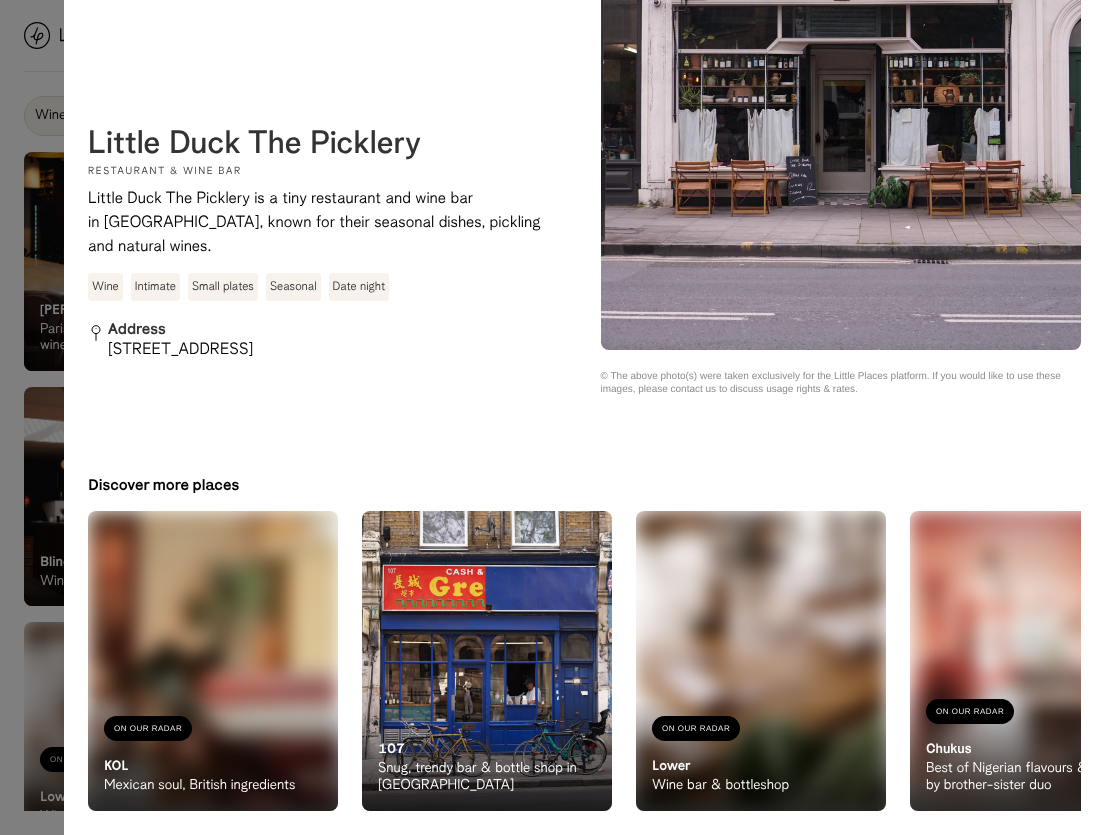scroll, scrollTop: 275, scrollLeft: 0, axis: vertical 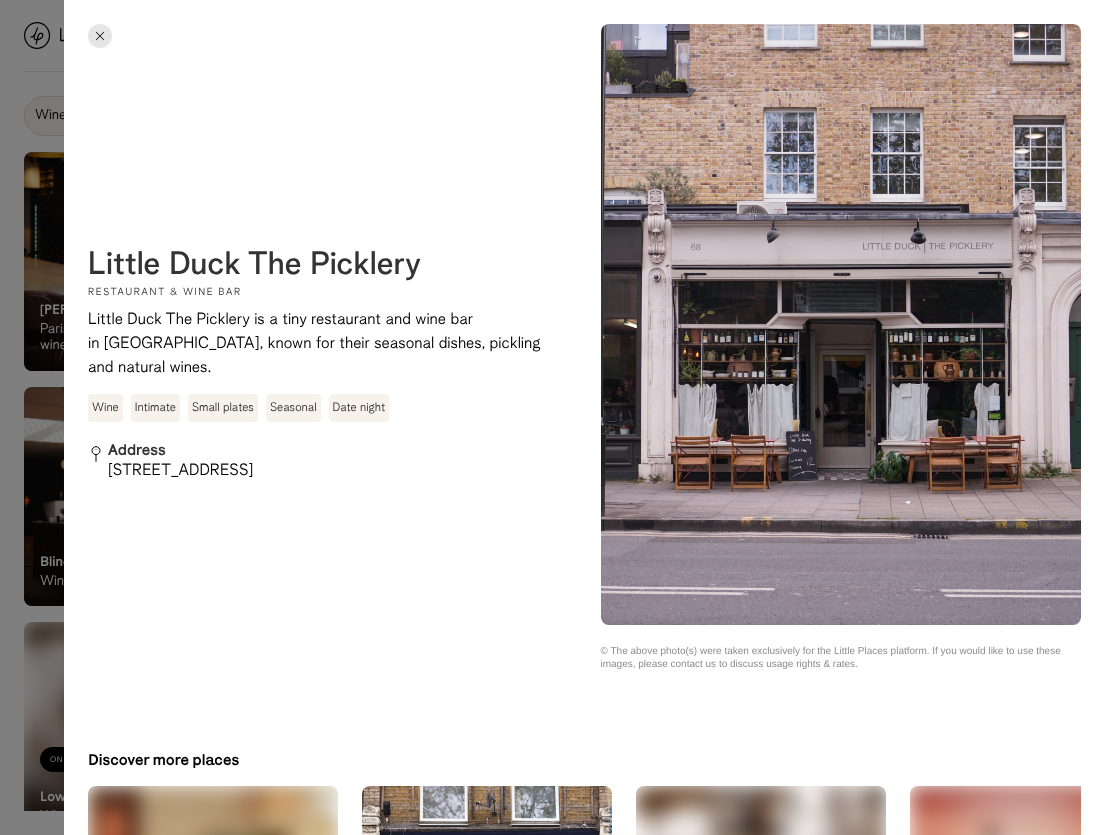 click at bounding box center (100, 36) 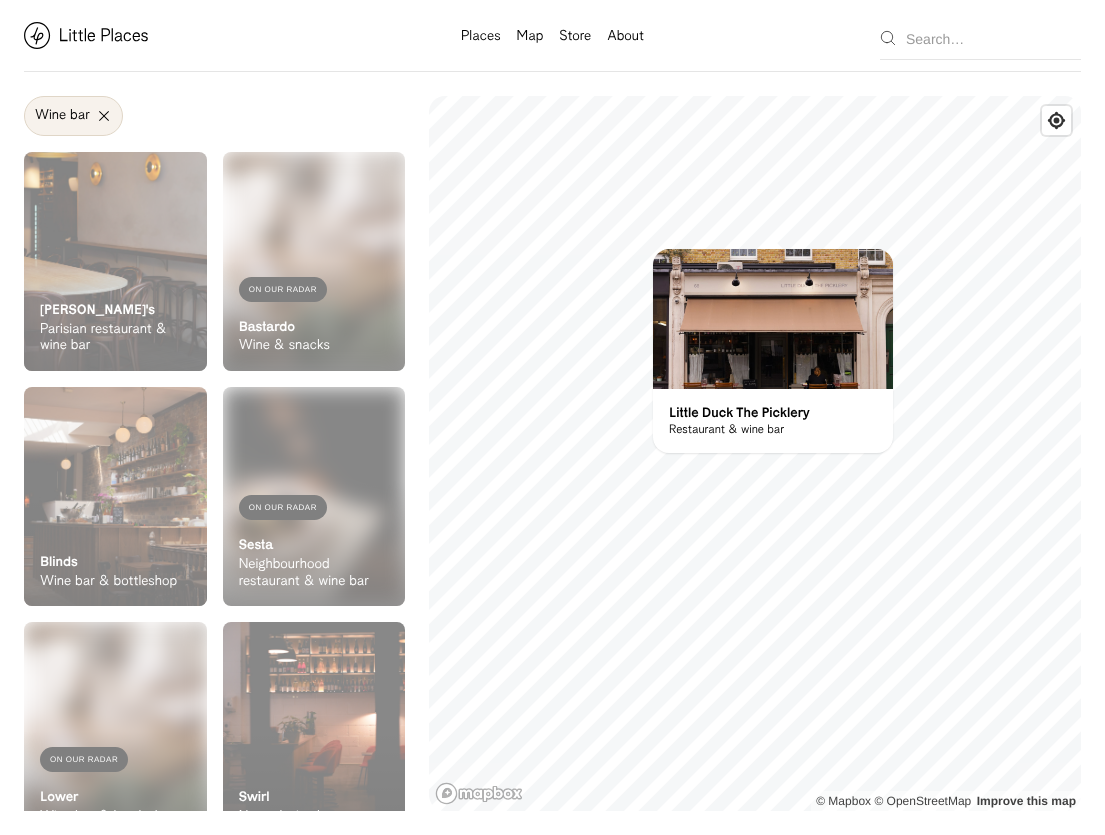 click on "Wine bar" at bounding box center [73, 116] 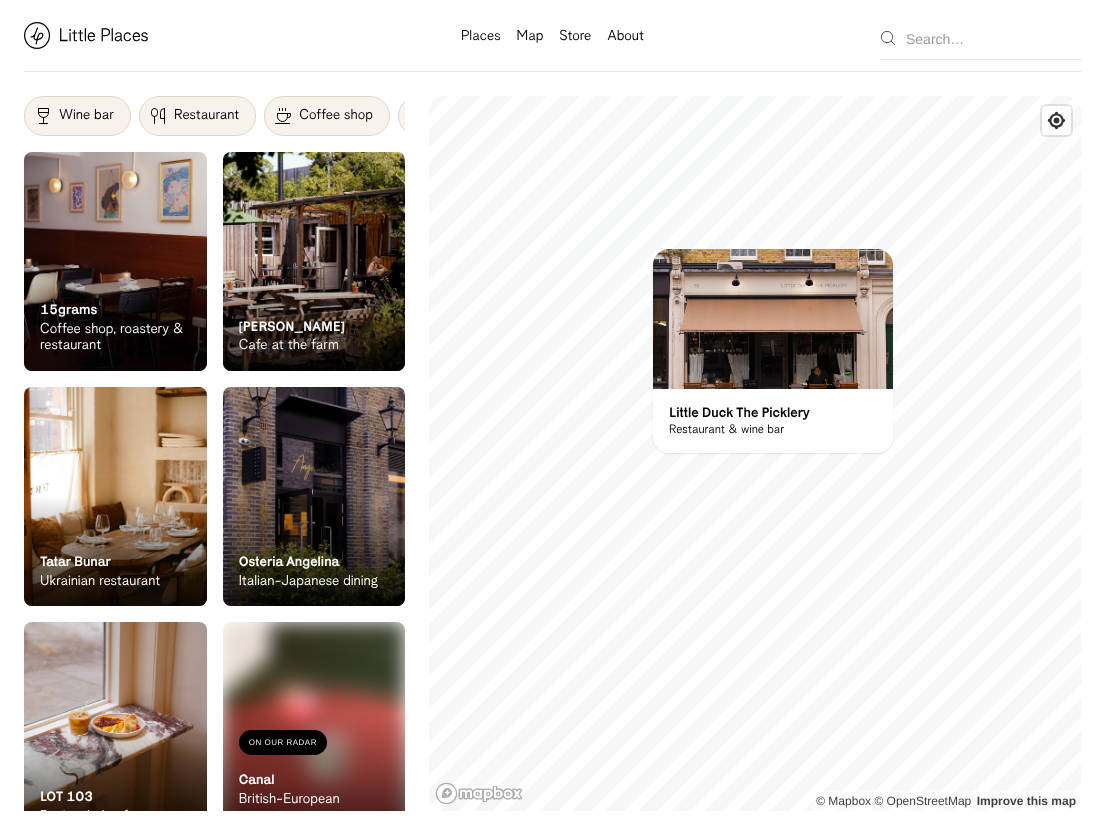 scroll, scrollTop: 0, scrollLeft: 0, axis: both 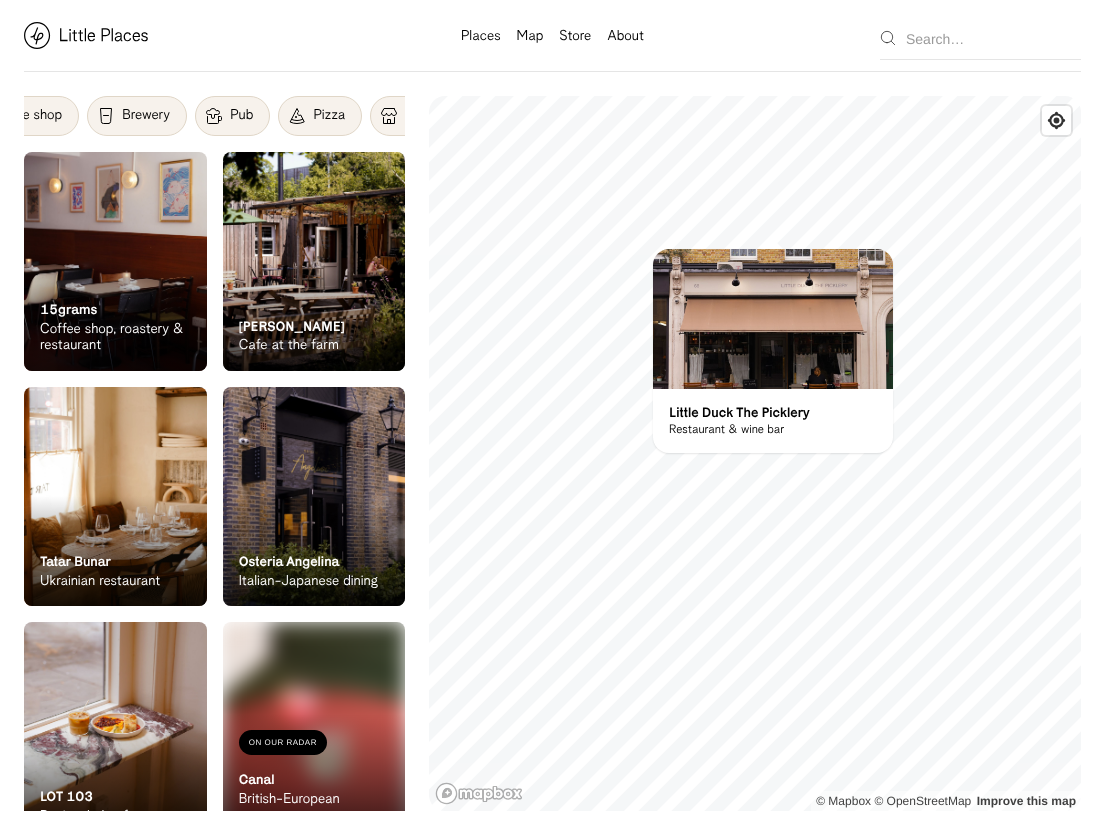 click at bounding box center [214, 116] 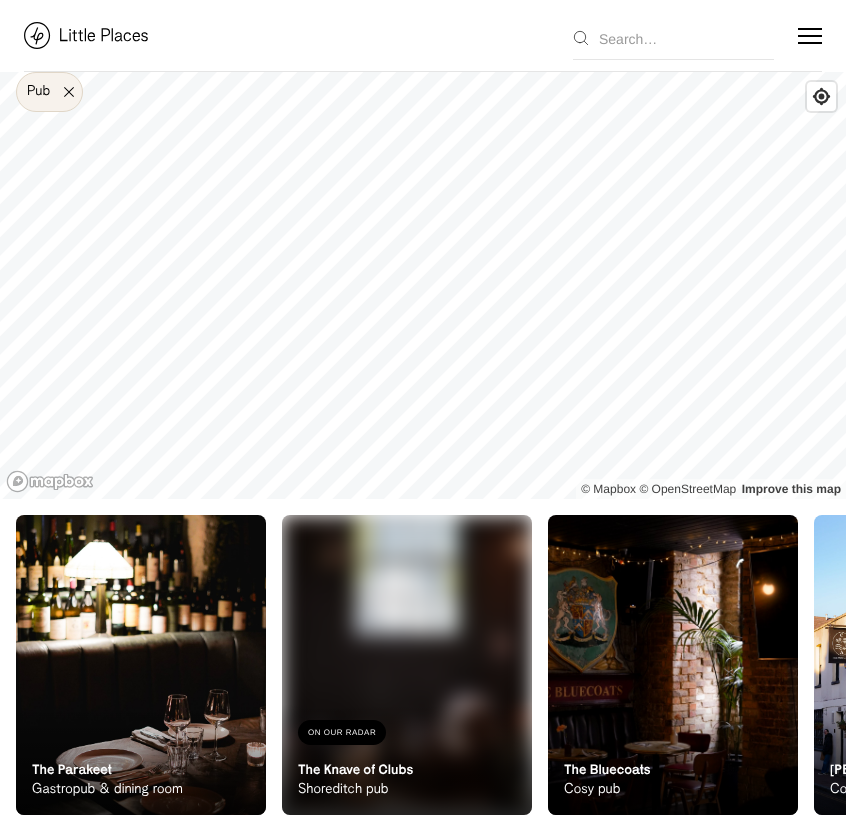 scroll, scrollTop: 1, scrollLeft: 0, axis: vertical 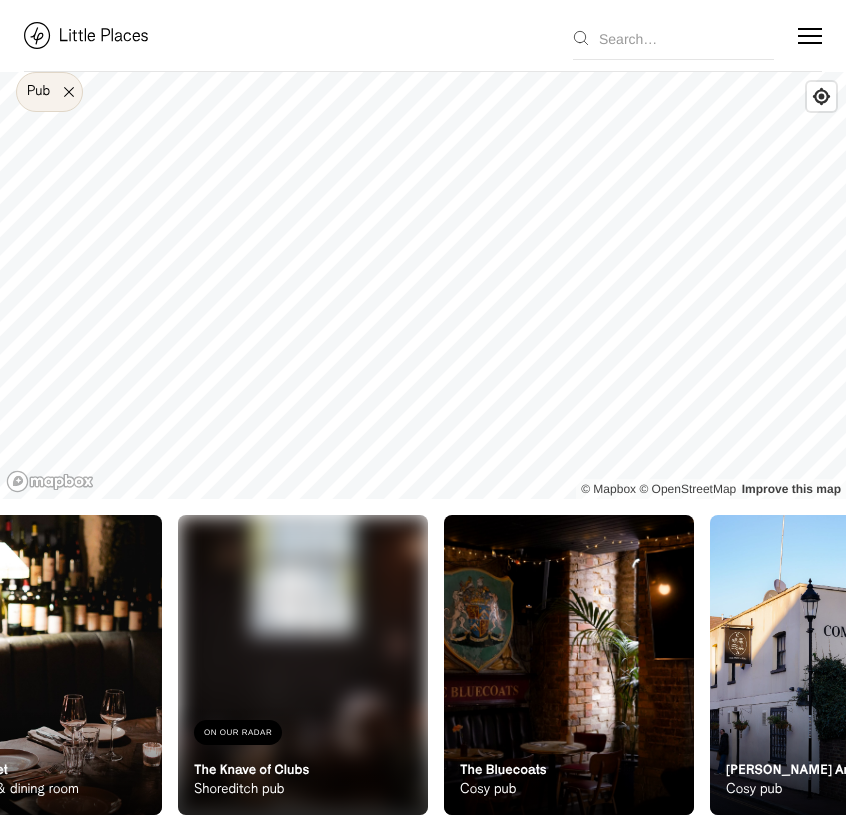 click on "On Our Radar The Parakeet Gastropub & dining room On Our Radar The Parakeet Gastropub & dining room On Our Radar The Knave of Clubs Shoreditch pub On Our Radar The Knave of Clubs Shoreditch pub On Our Radar The Bluecoats Cosy pub On Our Radar The Bluecoats Cosy pub On Our Radar [PERSON_NAME] Arms Cosy pub On Our Radar [PERSON_NAME] Arms Cosy pub On Our Radar [PERSON_NAME] Cosy corner pub & restaurant On Our Radar [PERSON_NAME] Cosy corner pub & restaurant On Our Radar Godet Wine-led pub On Our Radar Godet Wine-led pub On Our Radar The Three Crowns Neighbourhood pub On Our Radar The Three Crowns Neighbourhood pub On Our Radar The Hawke Neighbourhood pub On Our Radar True Craft Pub & pizzeria On Our Radar The [PERSON_NAME] Neighbourhood pub On Our Radar Three Colts Tavern Neighbourhood pub On Our Radar Hicce [PERSON_NAME] Modern pub in [GEOGRAPHIC_DATA] On Our Radar The Tamil Prince Neighbourhood pub in [GEOGRAPHIC_DATA] On Our Radar The [PERSON_NAME] Scandi pub On Our Radar The Clapton [PERSON_NAME] An 18th century [PERSON_NAME] based in [GEOGRAPHIC_DATA]" at bounding box center [319, 659] 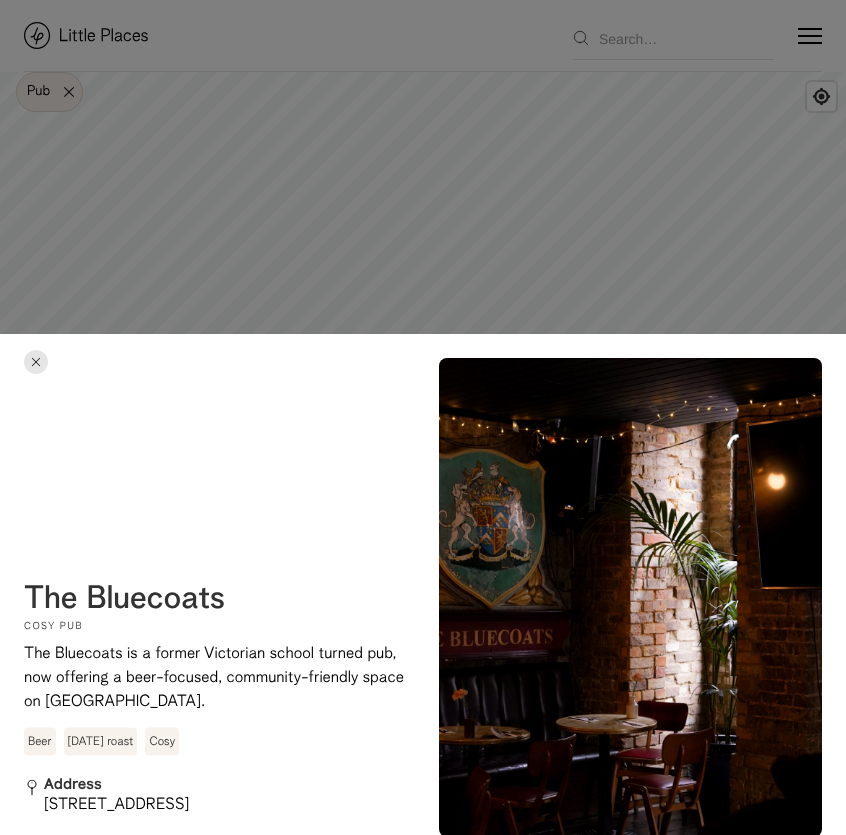click at bounding box center (423, 417) 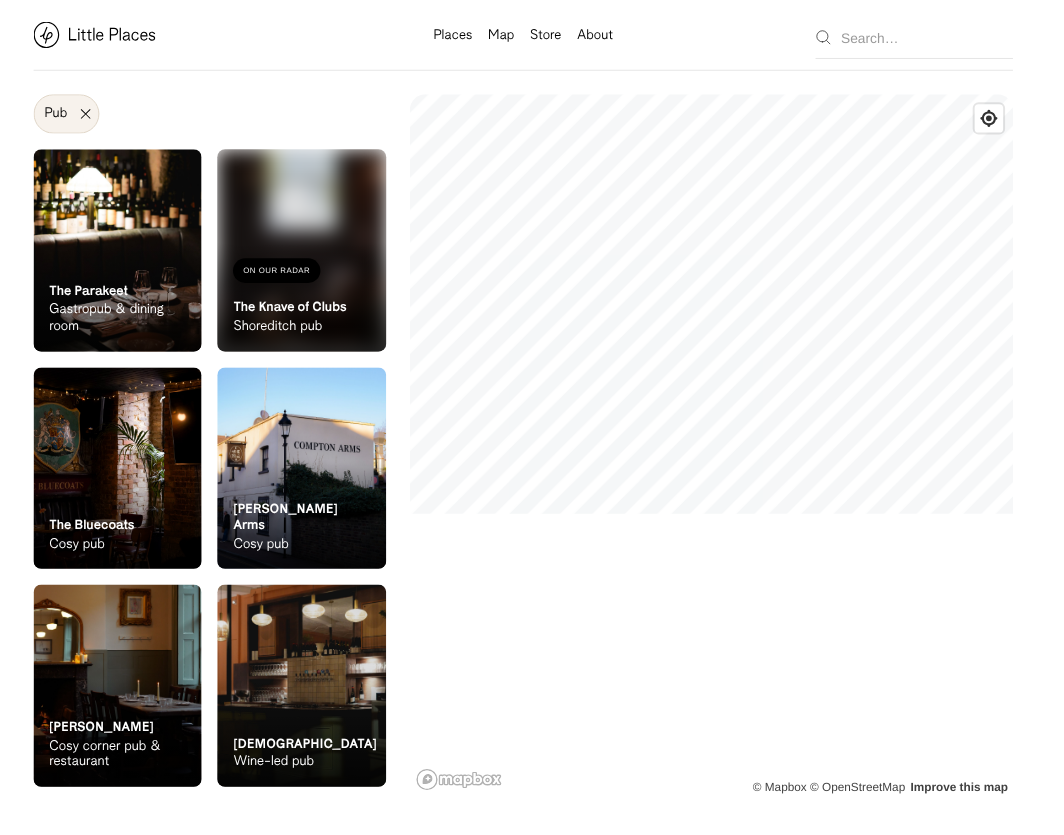 scroll, scrollTop: 0, scrollLeft: 0, axis: both 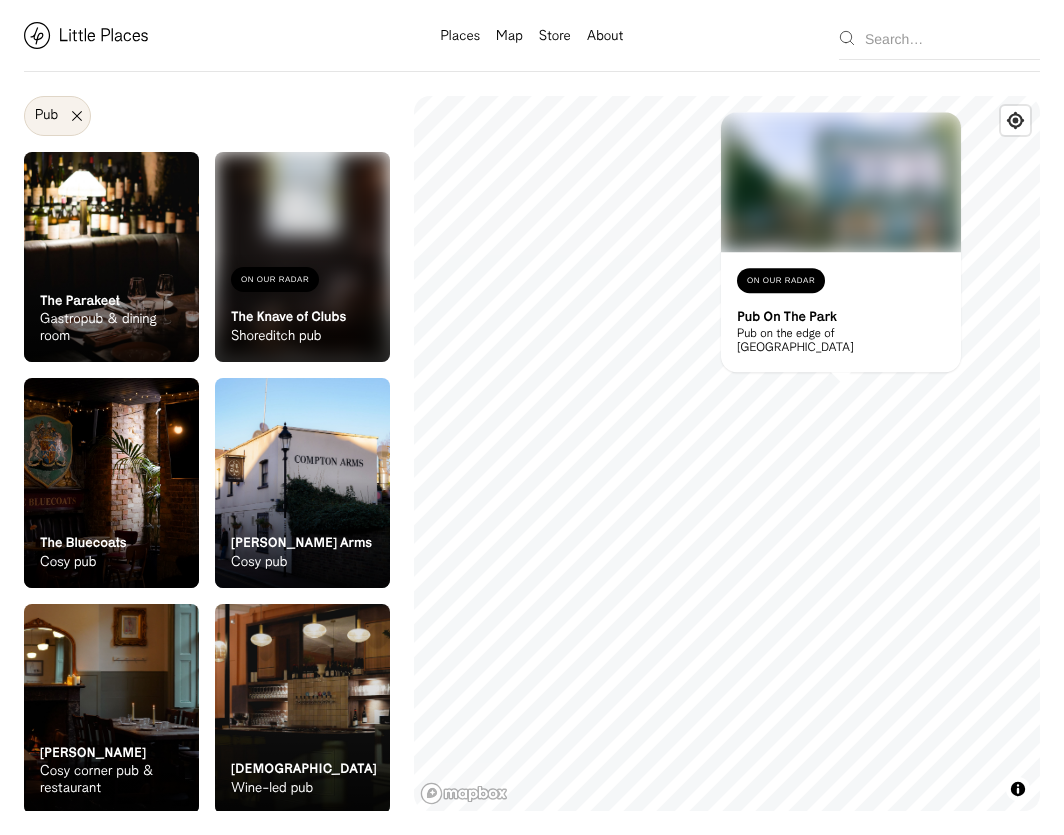 click on "Pub On The Park" at bounding box center [787, 316] 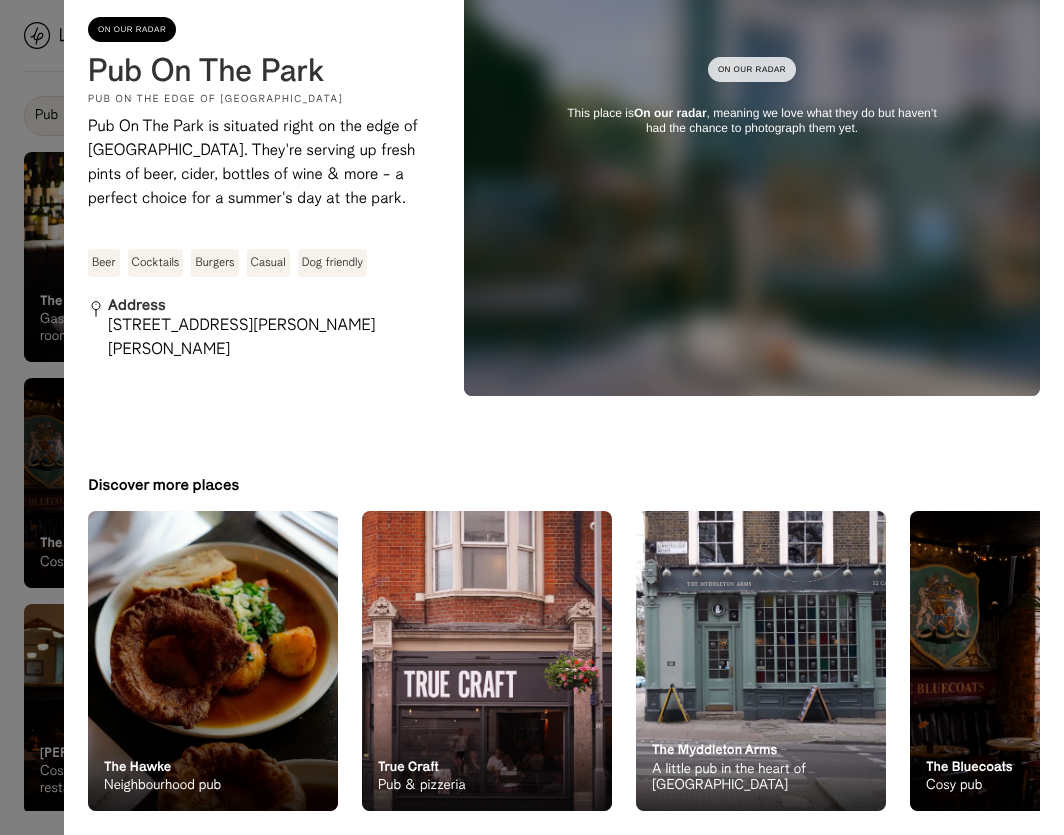 scroll, scrollTop: 692, scrollLeft: 0, axis: vertical 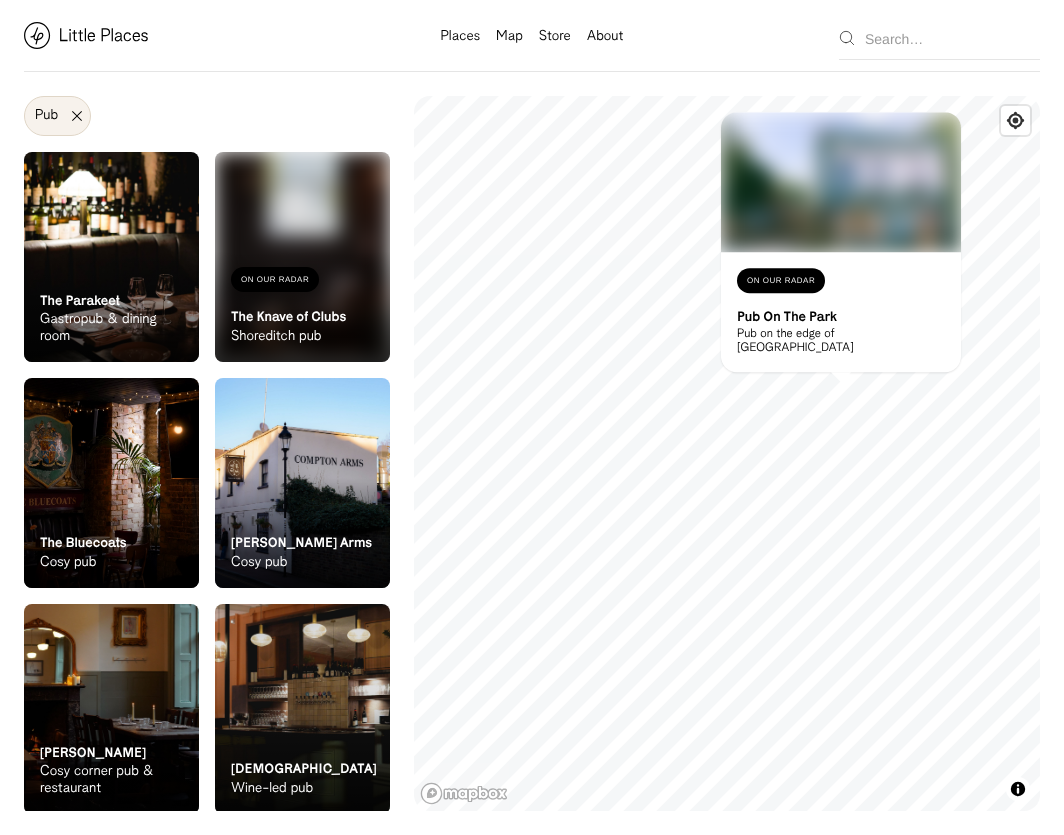 click at bounding box center (302, 709) 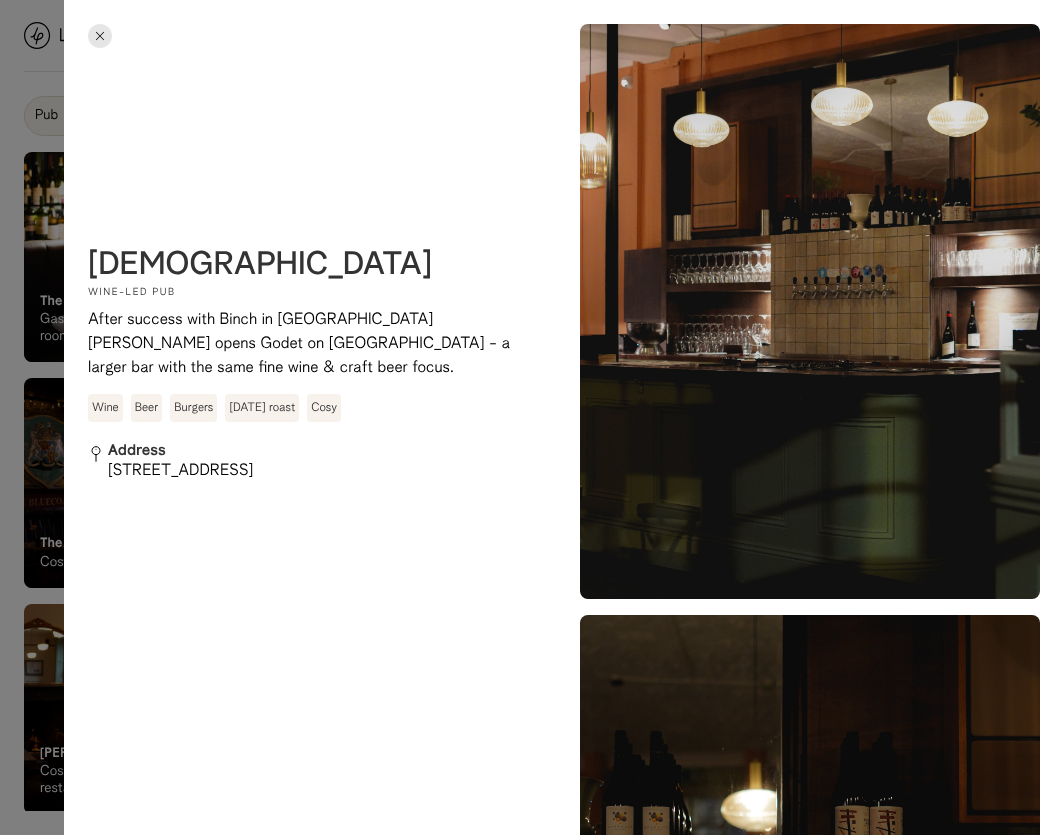 click at bounding box center (532, 417) 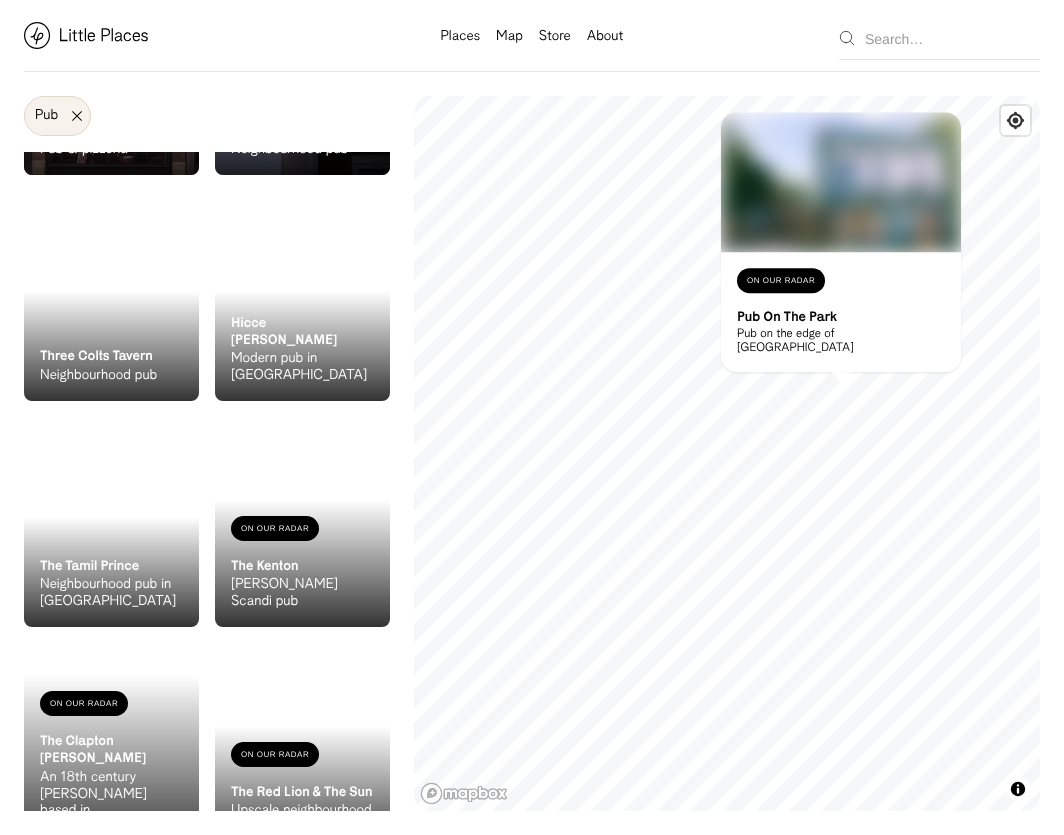 scroll, scrollTop: 1362, scrollLeft: 0, axis: vertical 